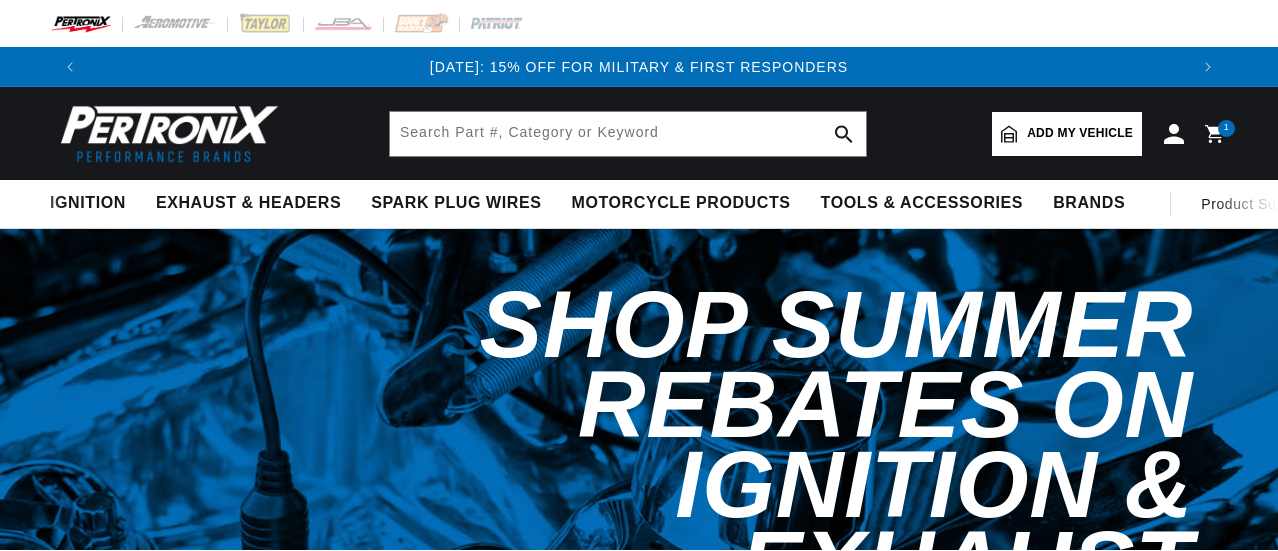 scroll, scrollTop: 0, scrollLeft: 0, axis: both 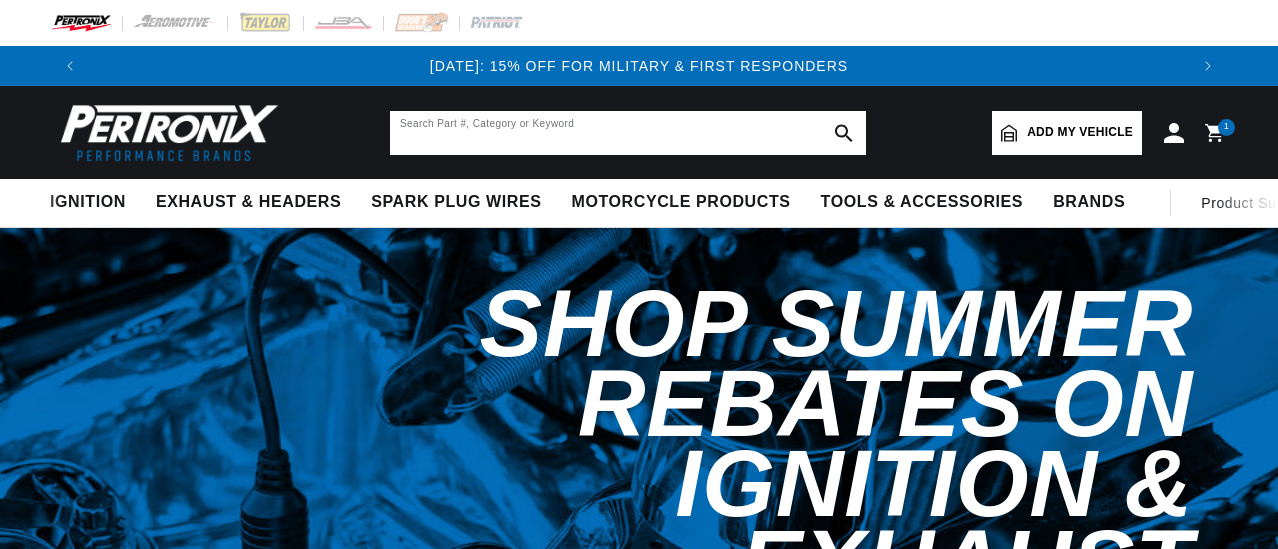 click at bounding box center [628, 133] 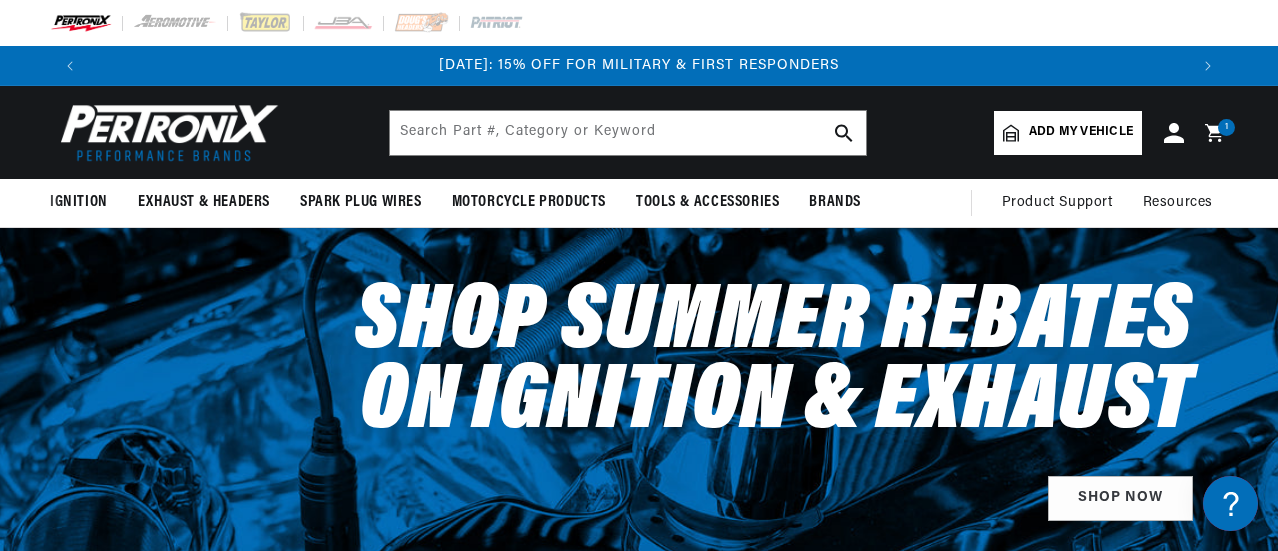 scroll, scrollTop: 0, scrollLeft: 0, axis: both 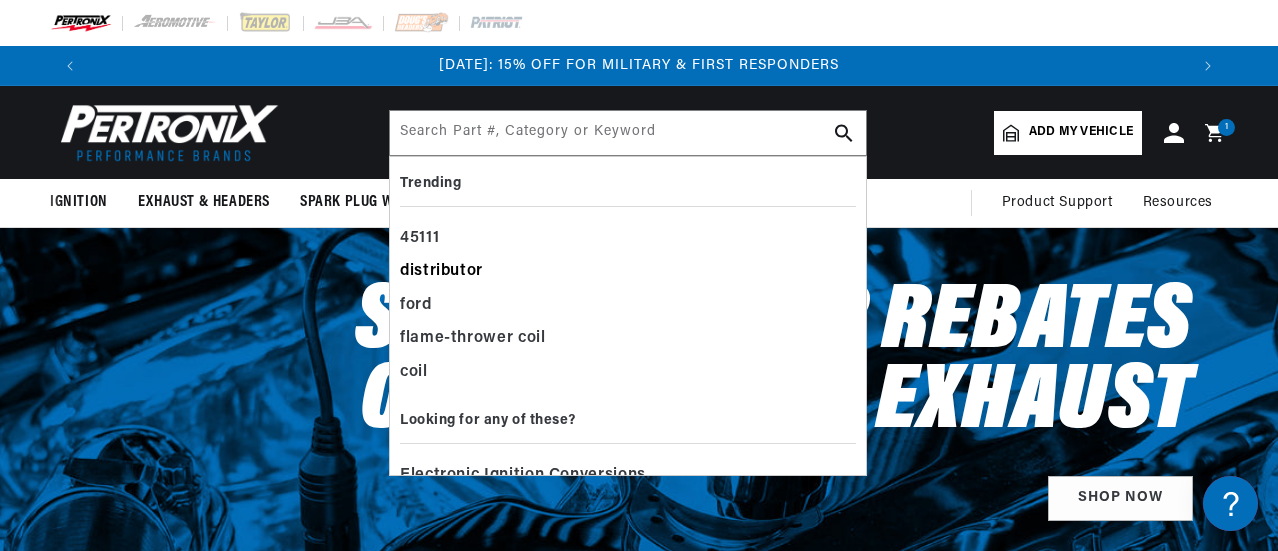 click on "distributor" at bounding box center [628, 272] 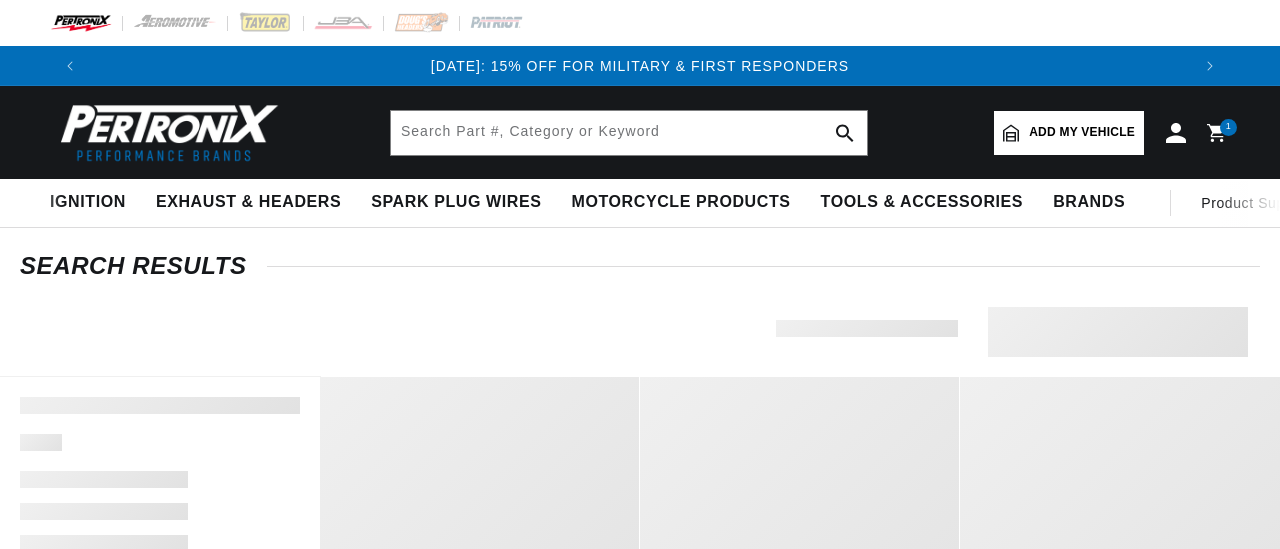 type on "distributor" 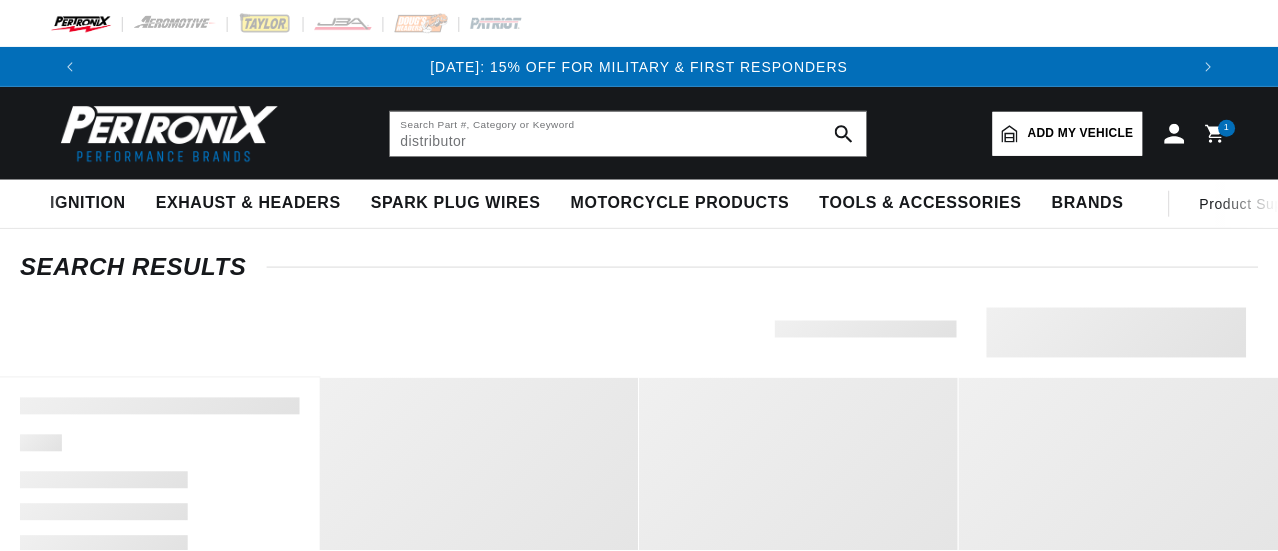 scroll, scrollTop: 0, scrollLeft: 0, axis: both 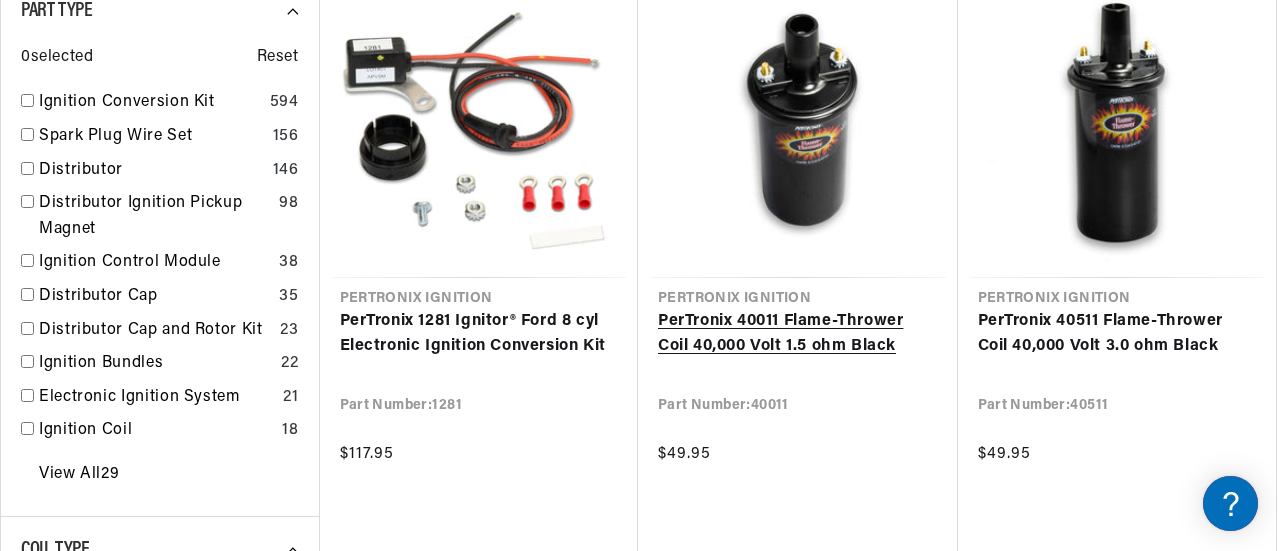 click on "PerTronix 40011 Flame-Thrower Coil 40,000 Volt 1.5 ohm Black" at bounding box center [798, 334] 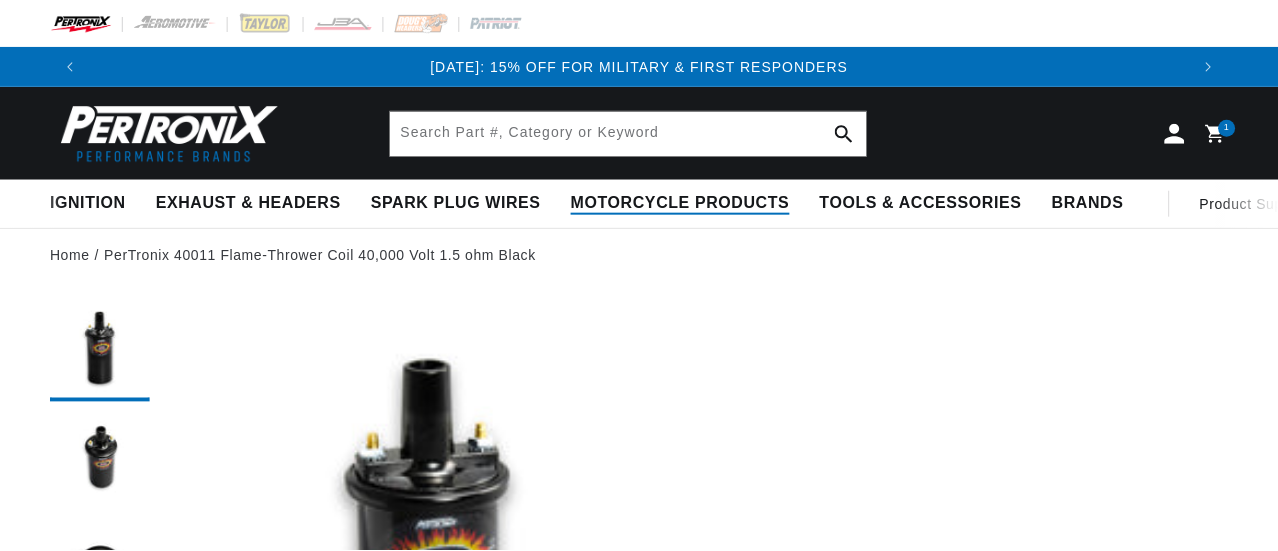 scroll, scrollTop: 0, scrollLeft: 0, axis: both 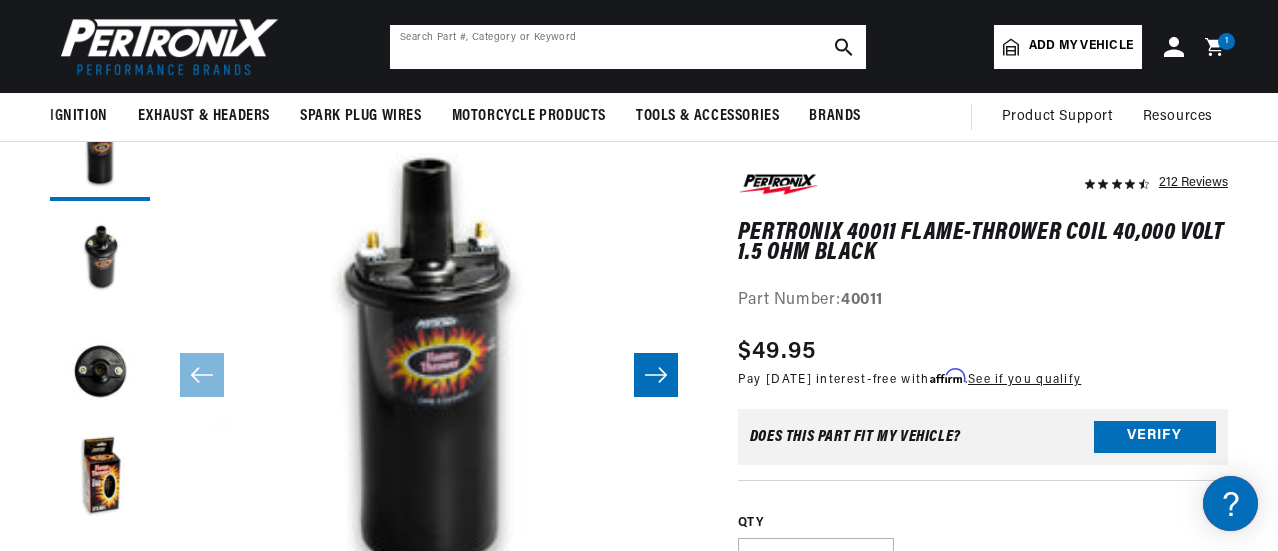 click at bounding box center [628, 47] 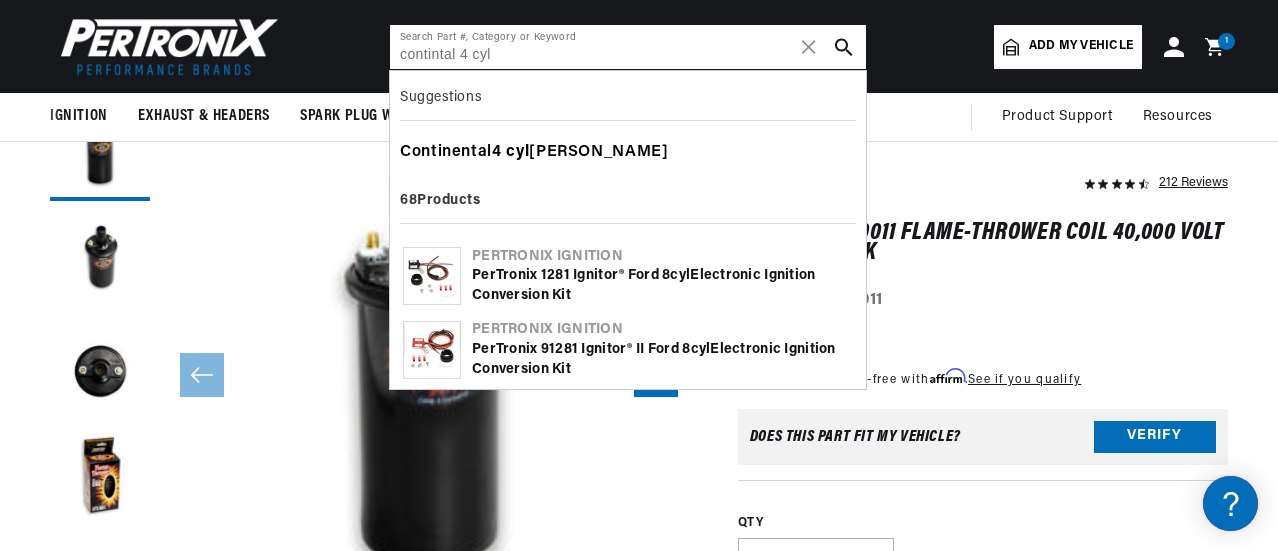 scroll, scrollTop: 0, scrollLeft: 2196, axis: horizontal 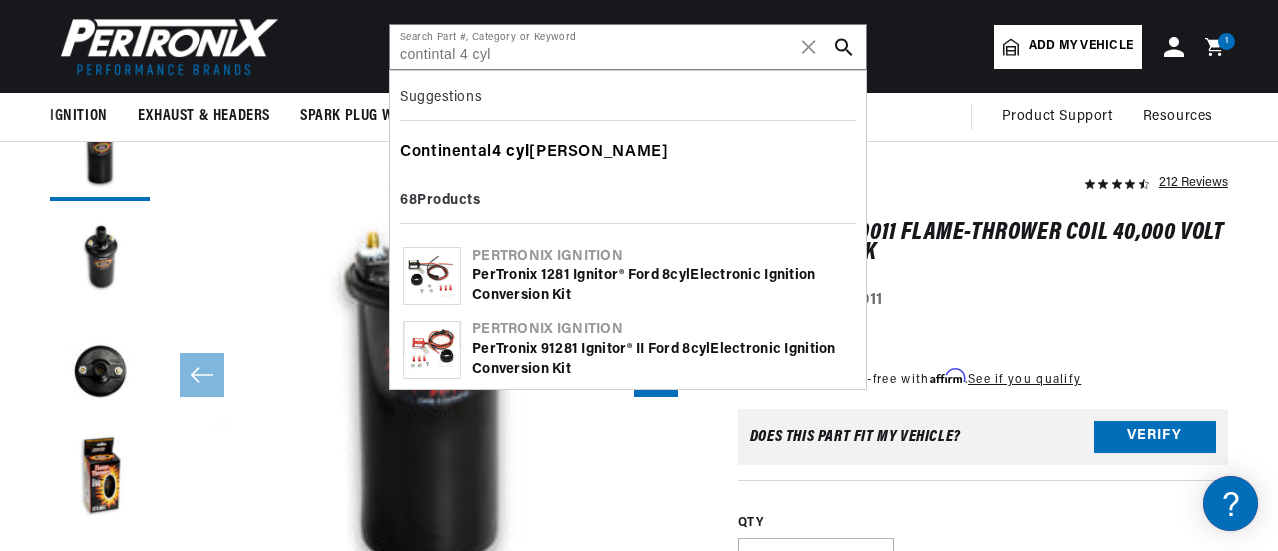 click on "Continental  4   cyl inder" at bounding box center [628, 153] 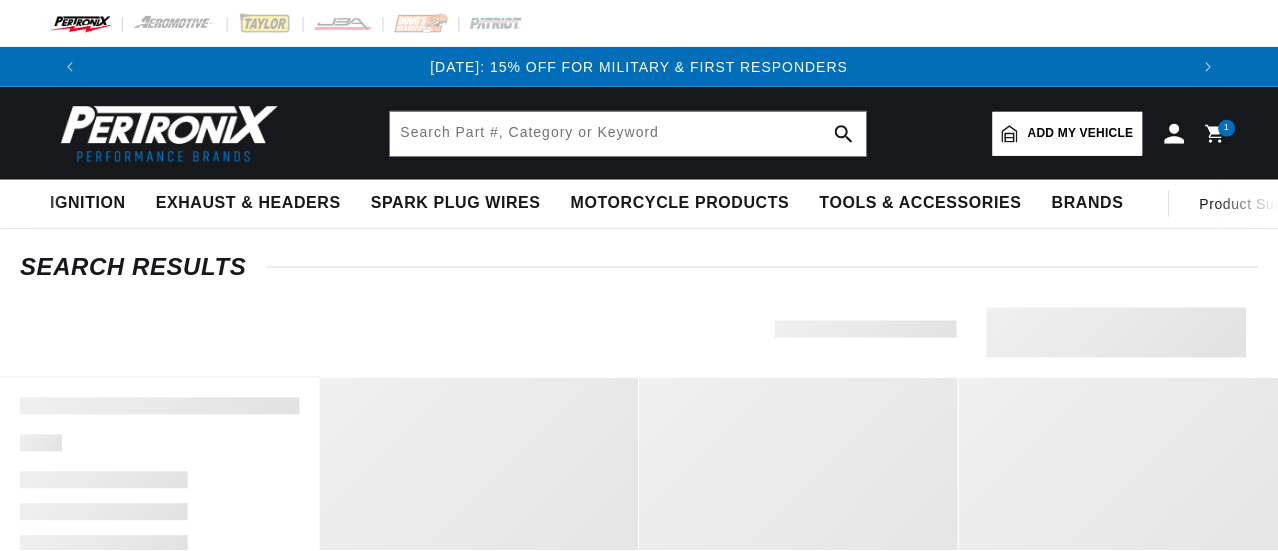 scroll, scrollTop: 0, scrollLeft: 0, axis: both 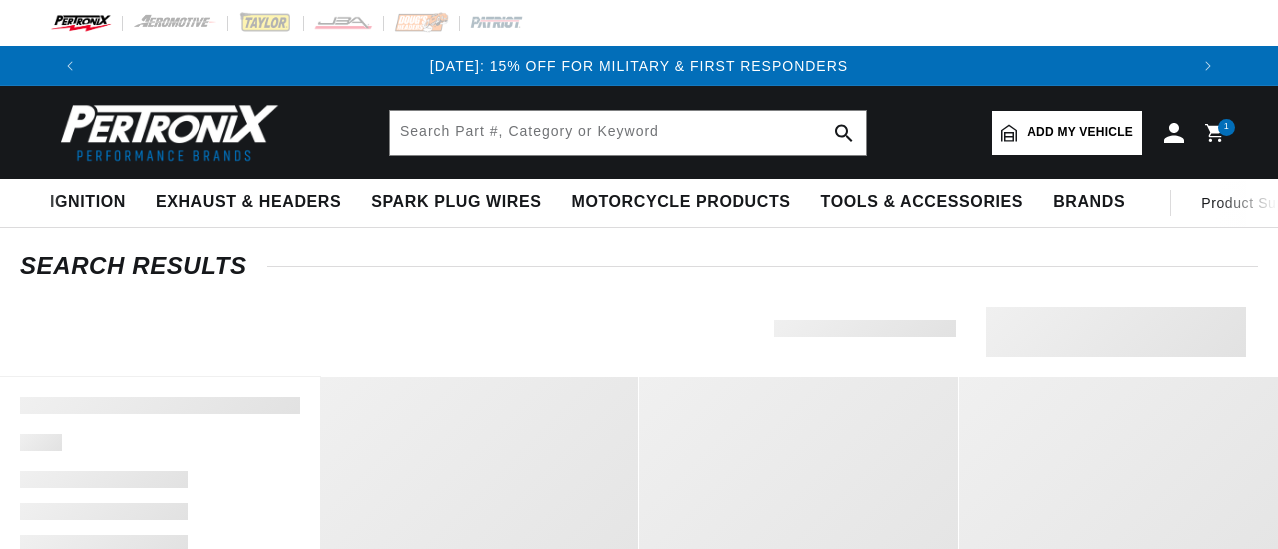 type on "Continental 4 cylinder" 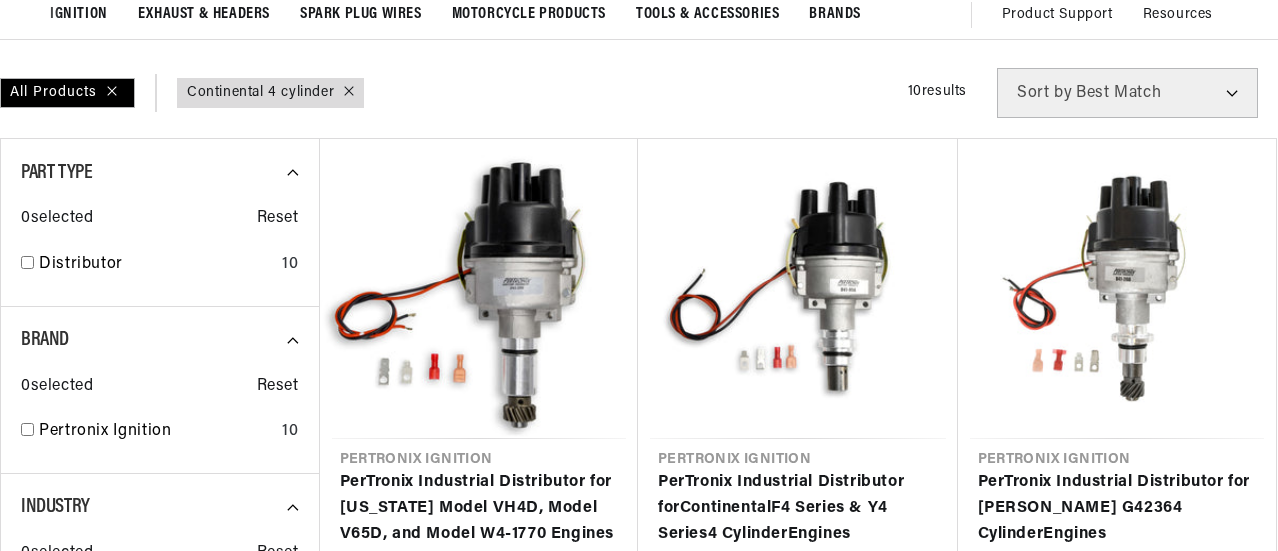 scroll, scrollTop: 200, scrollLeft: 0, axis: vertical 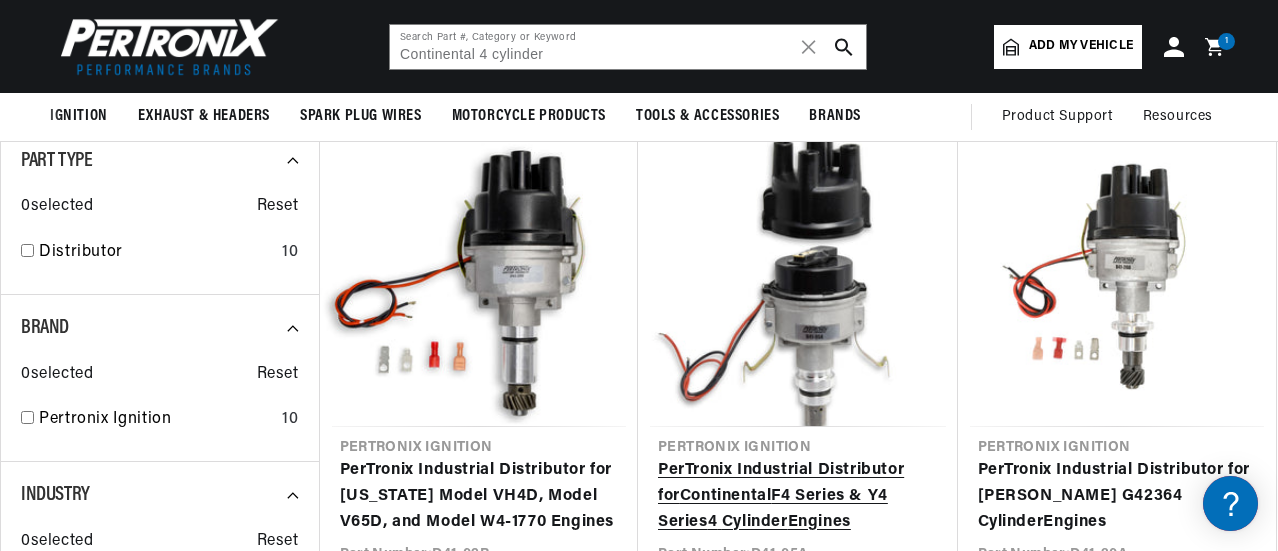 click on "PerTronix Industrial Distributor for  Continental  F4 Series & Y4 Series  4   Cylinder  Engines" at bounding box center (798, 496) 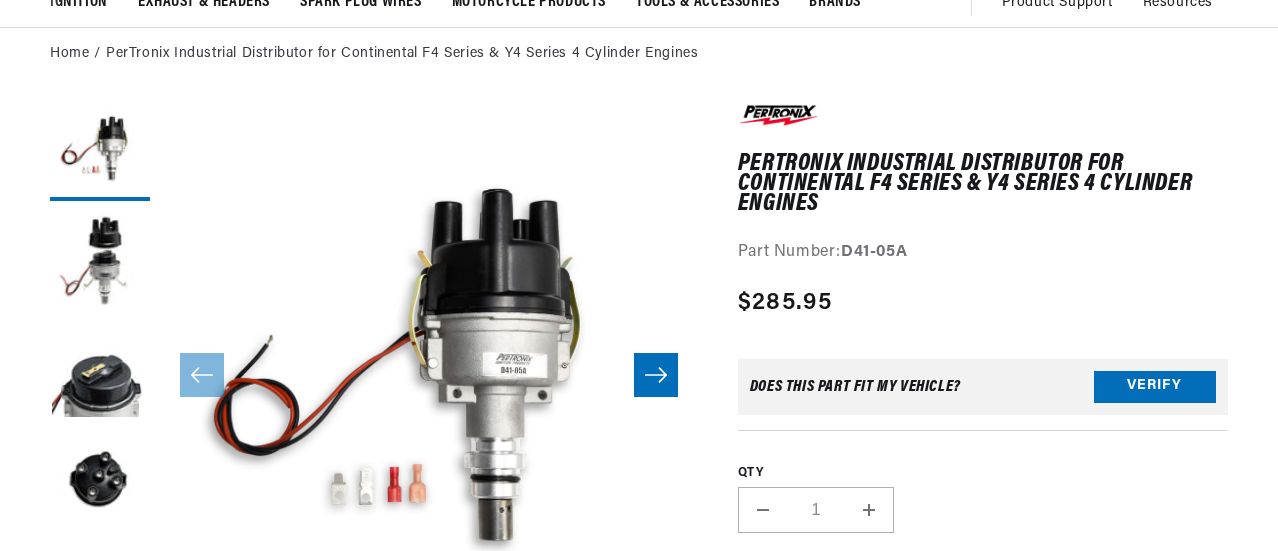 scroll, scrollTop: 400, scrollLeft: 0, axis: vertical 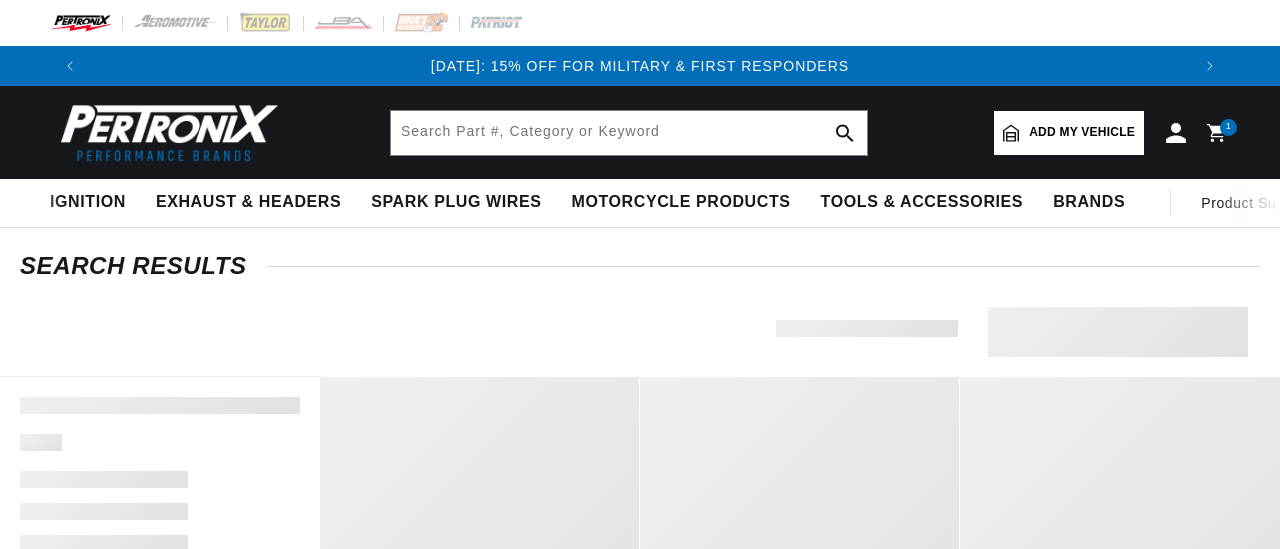 type on "Continental 4 cylinder" 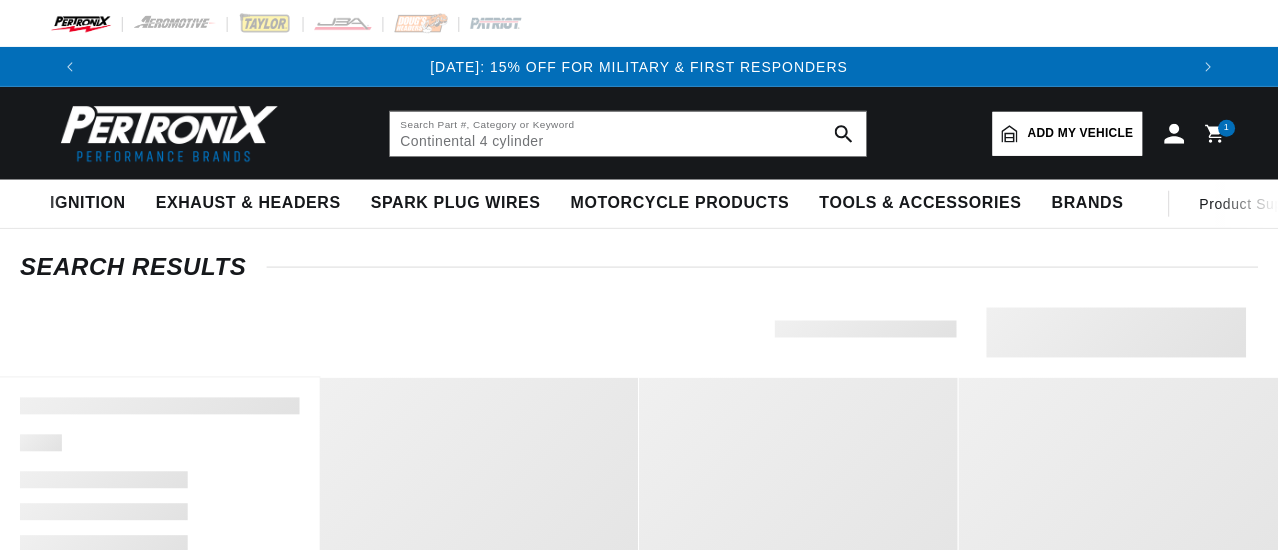 scroll, scrollTop: 200, scrollLeft: 0, axis: vertical 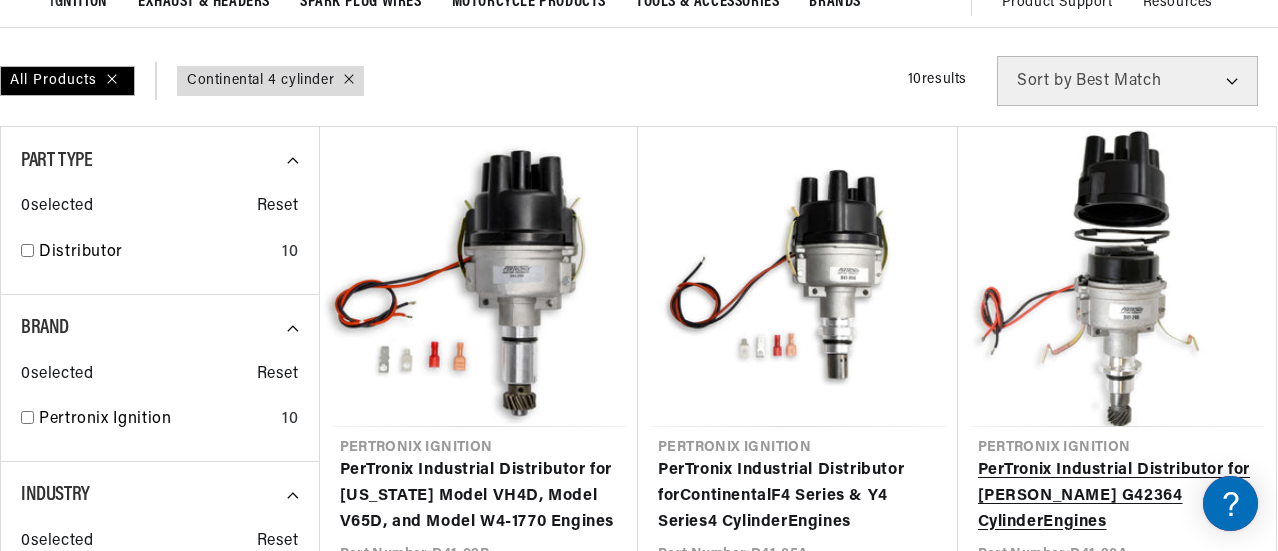 click on "PerTronix Industrial Distributor for Perkins G4236  4   Cylinder  Engines" at bounding box center [1117, 496] 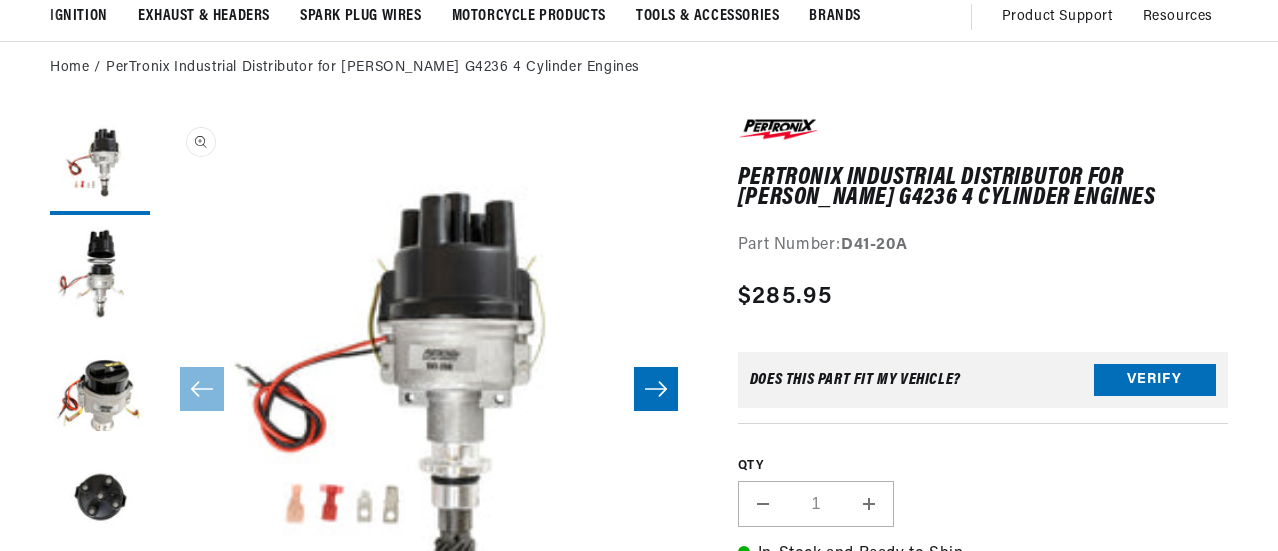 scroll, scrollTop: 200, scrollLeft: 0, axis: vertical 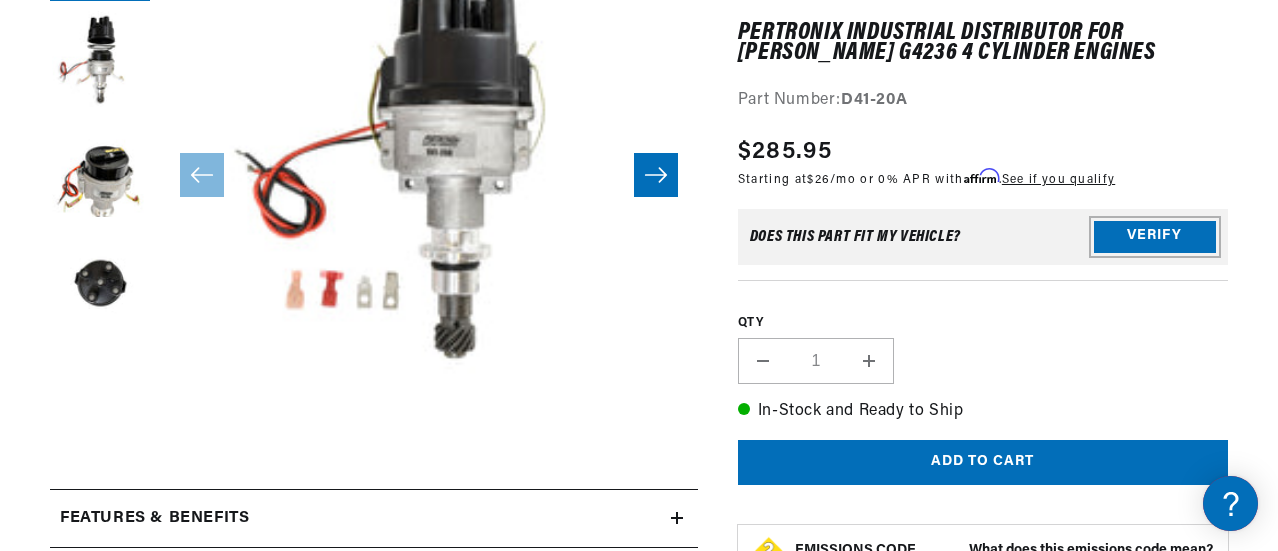 click on "Verify" at bounding box center [1155, 237] 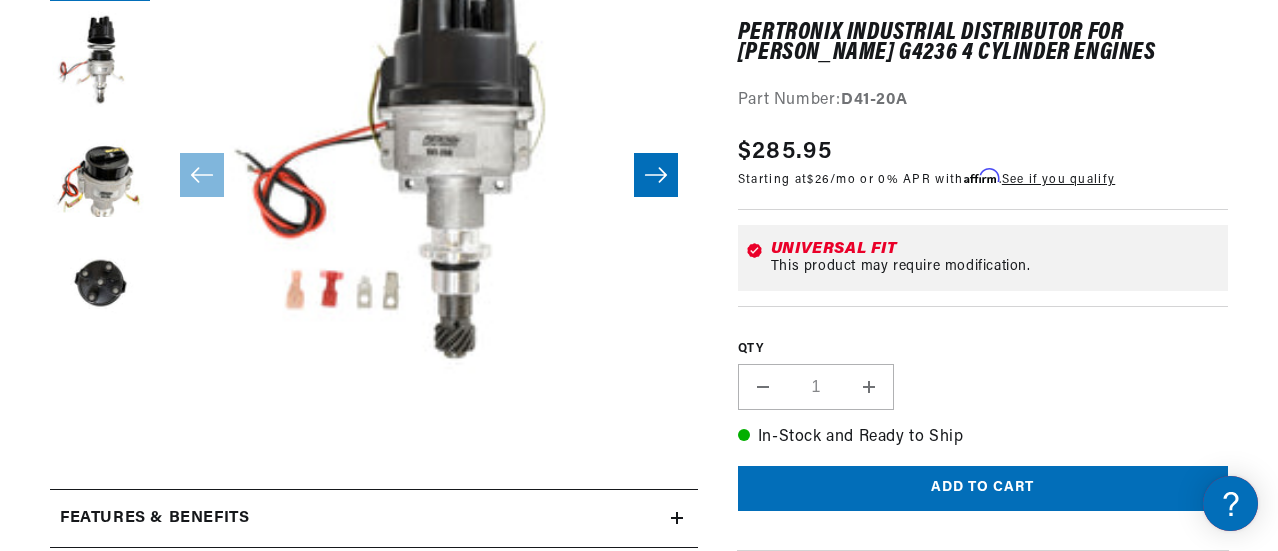 scroll, scrollTop: 0, scrollLeft: 0, axis: both 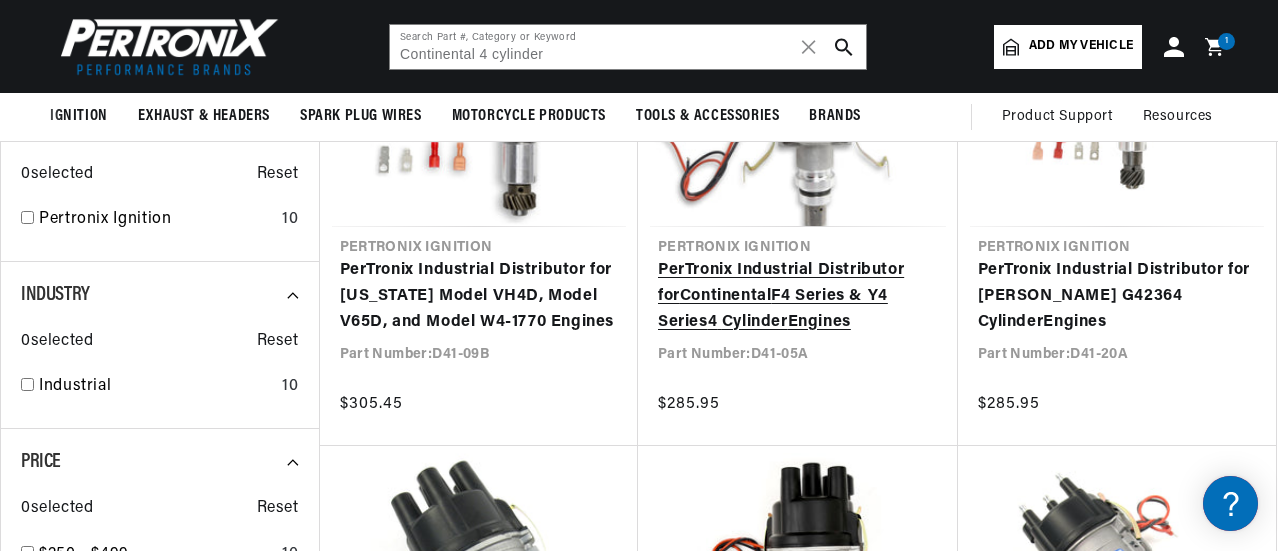 click on "PerTronix Industrial Distributor for  Continental  F4 Series & Y4 Series  4   Cylinder  Engines" at bounding box center (798, 296) 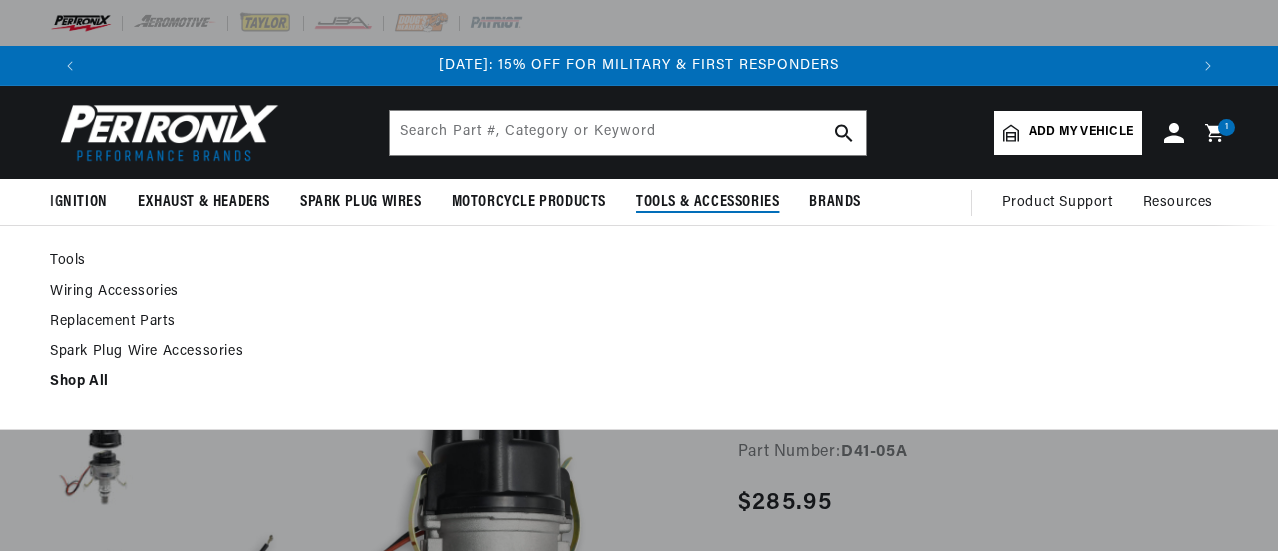 scroll, scrollTop: 400, scrollLeft: 0, axis: vertical 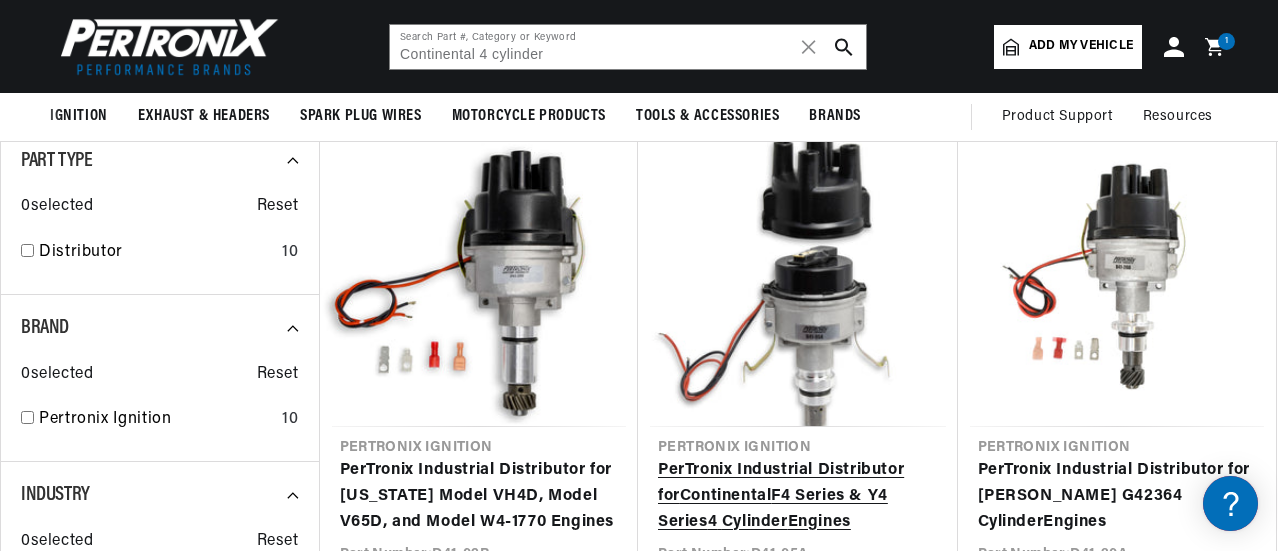 click on "PerTronix Industrial Distributor for  Continental  F4 Series & Y4 Series  4   Cylinder  Engines" at bounding box center (798, 496) 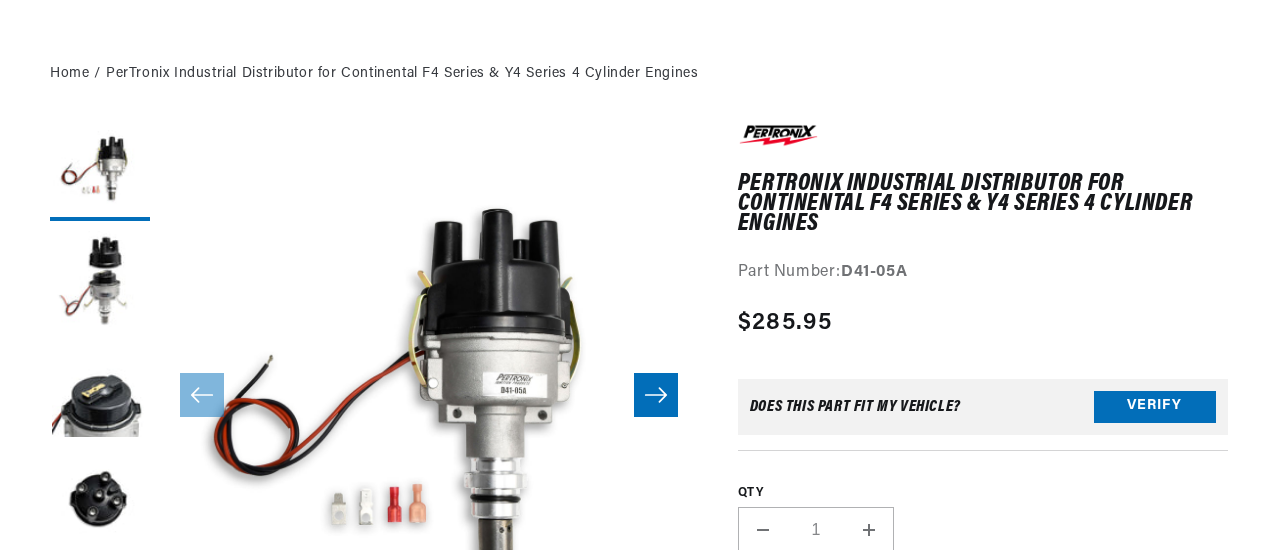scroll, scrollTop: 400, scrollLeft: 0, axis: vertical 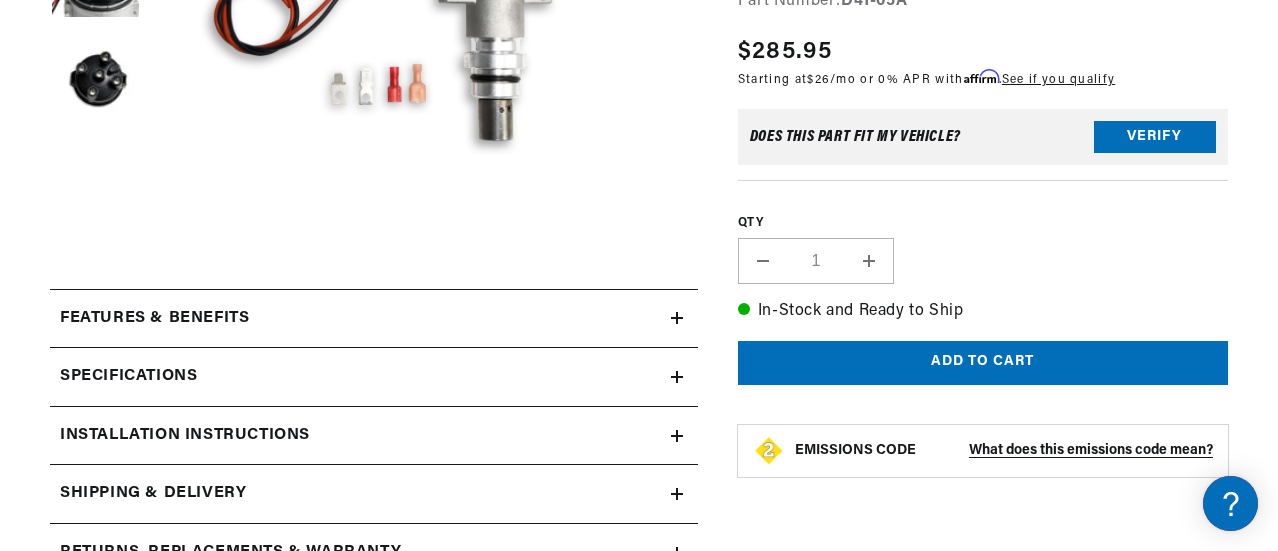 click on "Installation instructions" at bounding box center [374, 319] 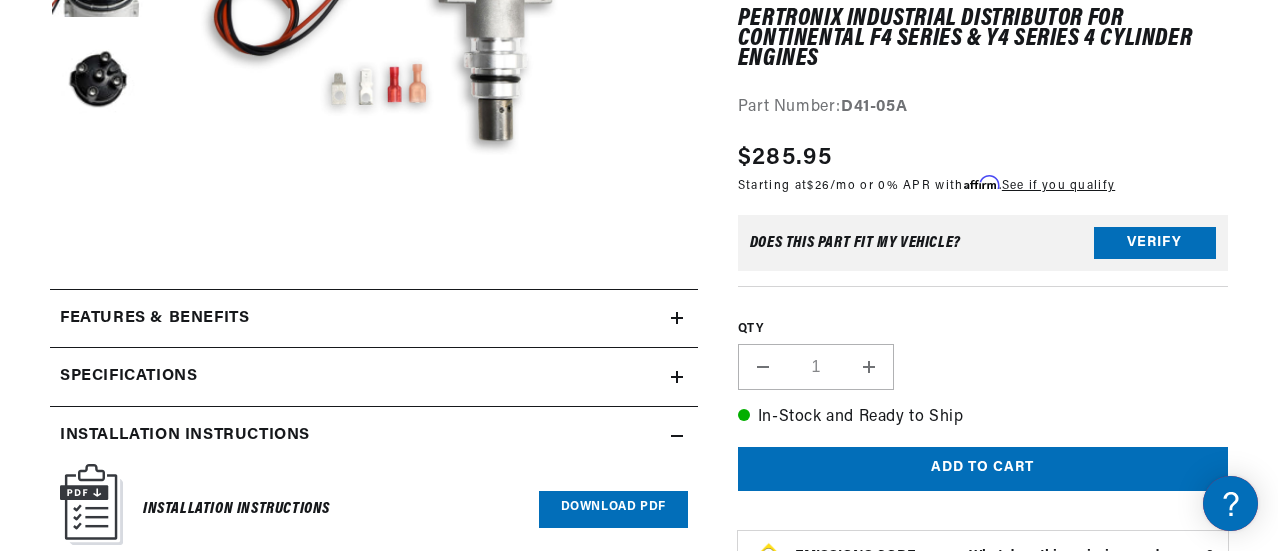 scroll, scrollTop: 0, scrollLeft: 1070, axis: horizontal 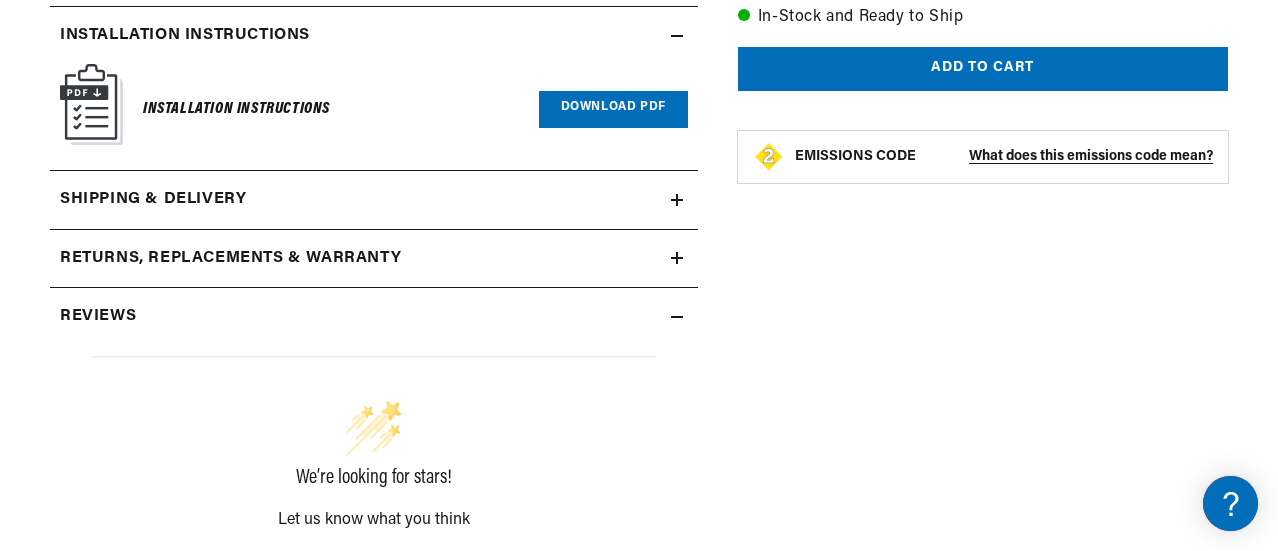 click on "Download PDF" at bounding box center (613, 109) 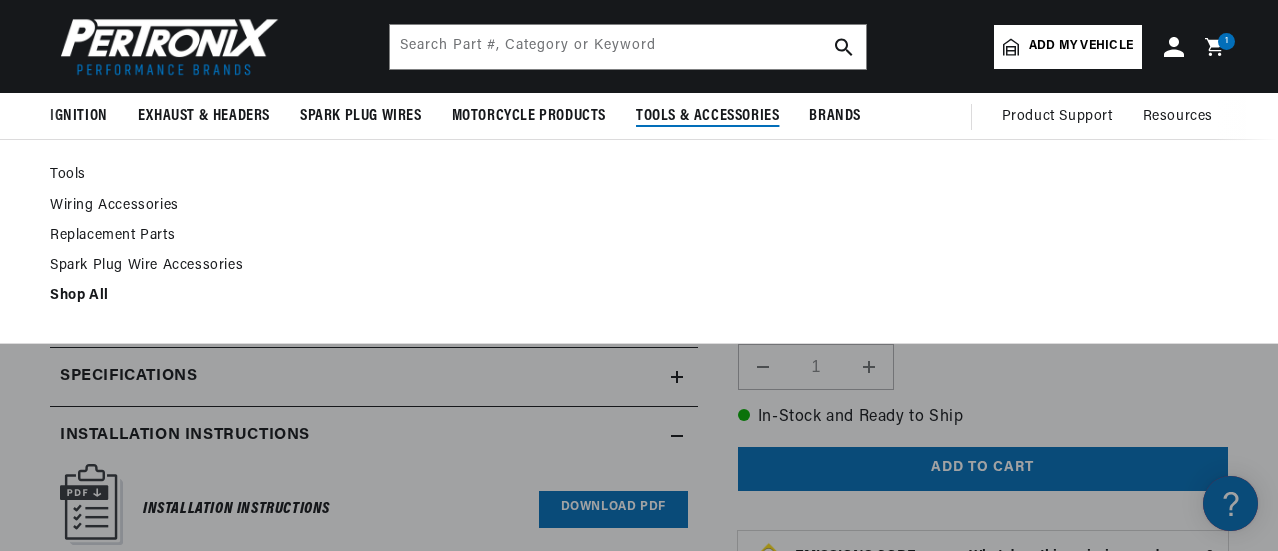 scroll, scrollTop: 416, scrollLeft: 0, axis: vertical 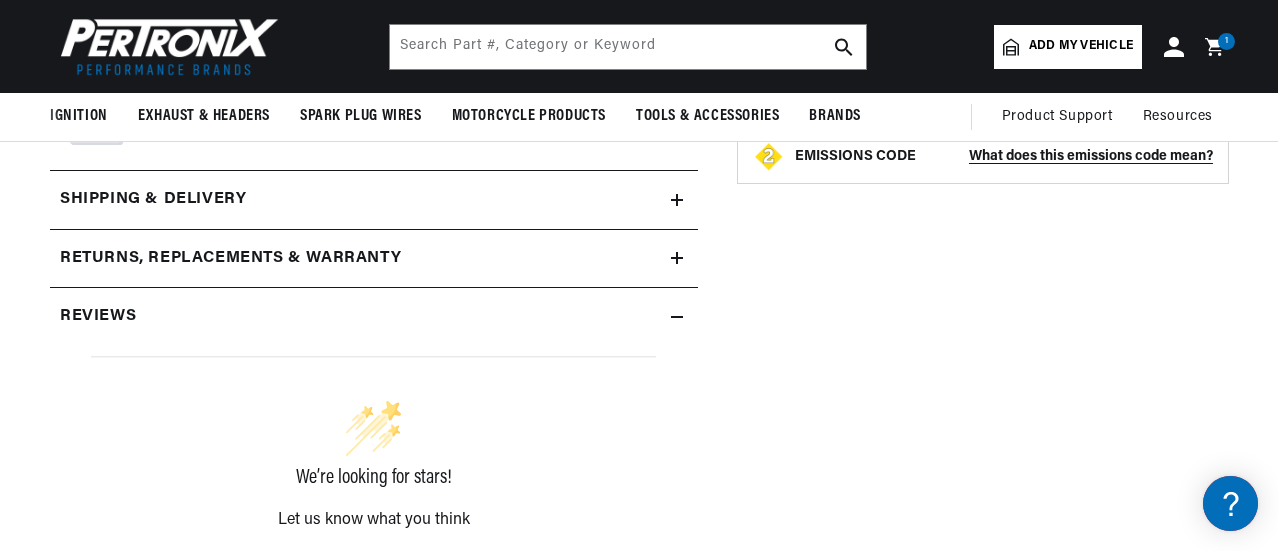 click on "PerTronix Industrial Distributor for Continental F4 Series & Y4 Series 4 Cylinder Engines
PerTronix Industrial Distributor for Continental F4 Series & Y4 Series 4 Cylinder Engines
Part Number:  D41-05A
Regular price
$285.95
Sale price
$285.95
Regular price
Unit price
/
per
Starting at  $26 /mo or 0% APR with  Affirm .  See if you qualify
D41-05A" at bounding box center (963, -1) 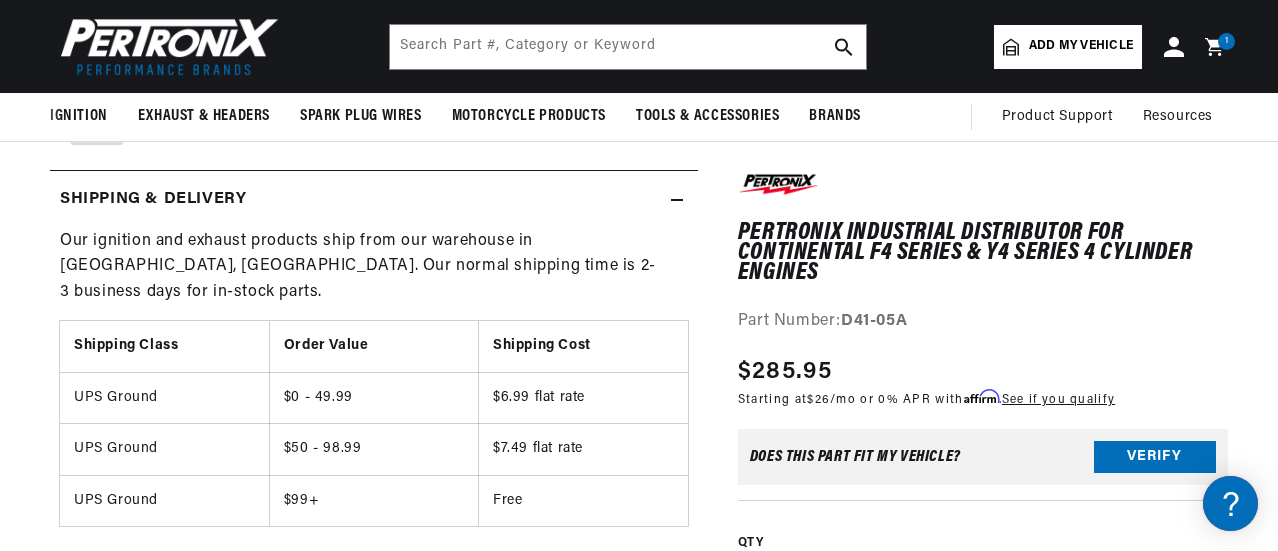 scroll, scrollTop: 0, scrollLeft: 0, axis: both 